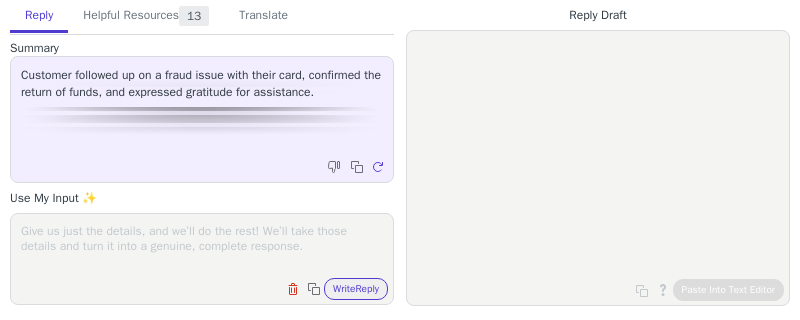 scroll, scrollTop: 0, scrollLeft: 0, axis: both 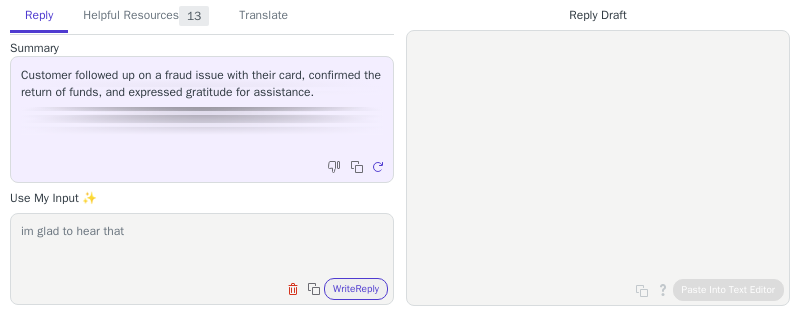 click on "im glad to hear that" at bounding box center (202, 246) 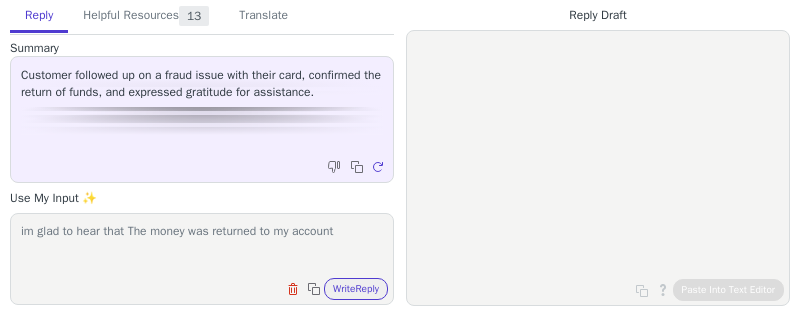 click on "im glad to hear that The money was returned to my account" at bounding box center (202, 246) 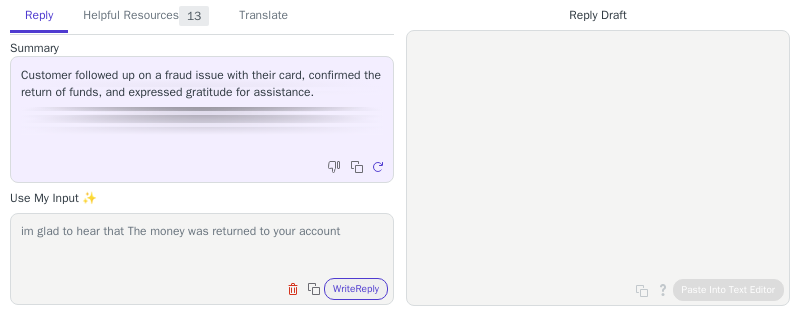 click on "im glad to hear that The money was returned to your account" at bounding box center [202, 246] 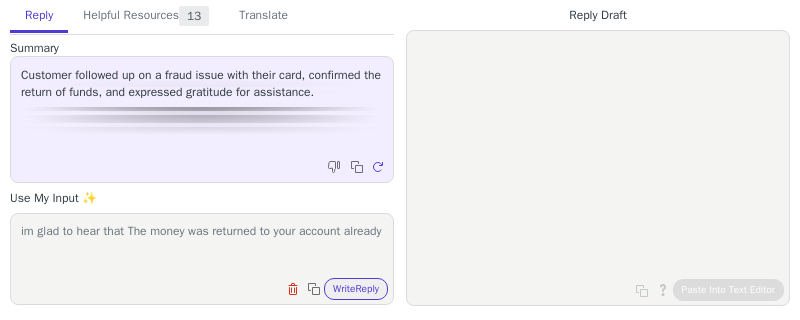 type on "im glad to hear that The money was returned to your account already" 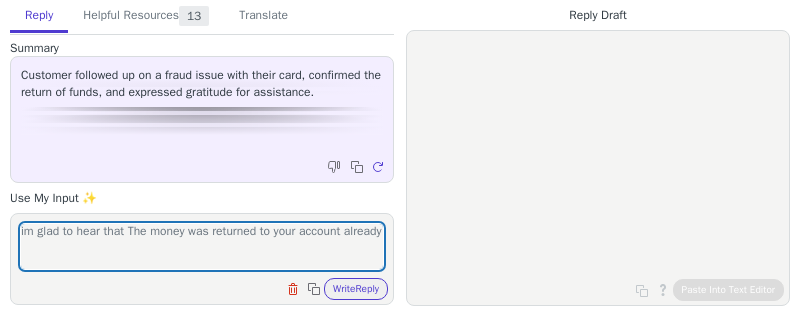 click on "im glad to hear that The money was returned to your account already Clear field Copy to clipboard Write  Reply" at bounding box center [202, 259] 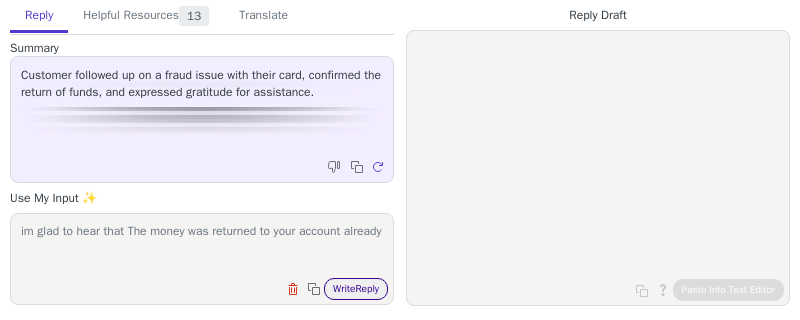 click on "Write  Reply" at bounding box center (356, 289) 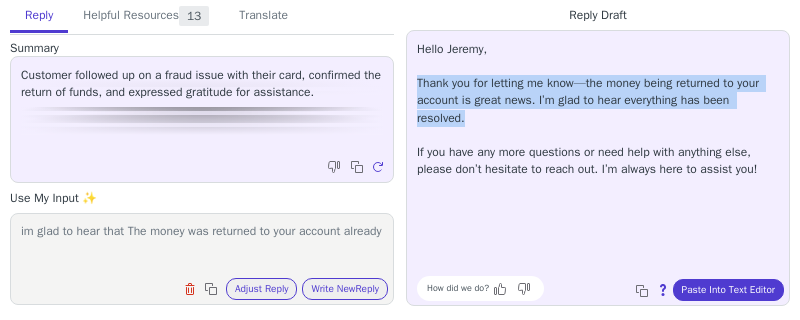 copy on "Thank you for letting me know—the money being returned to your account is great news. I’m glad to hear everything has been resolved." 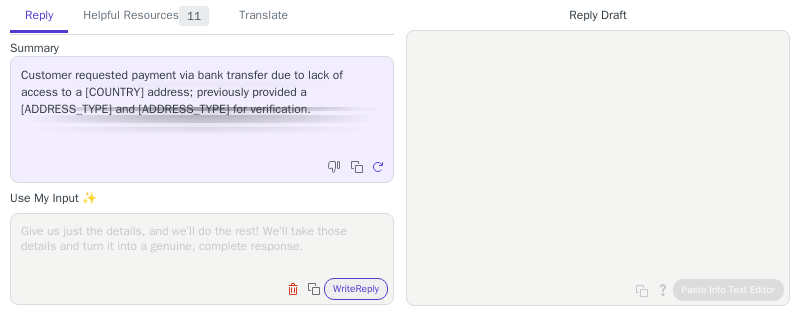 scroll, scrollTop: 0, scrollLeft: 0, axis: both 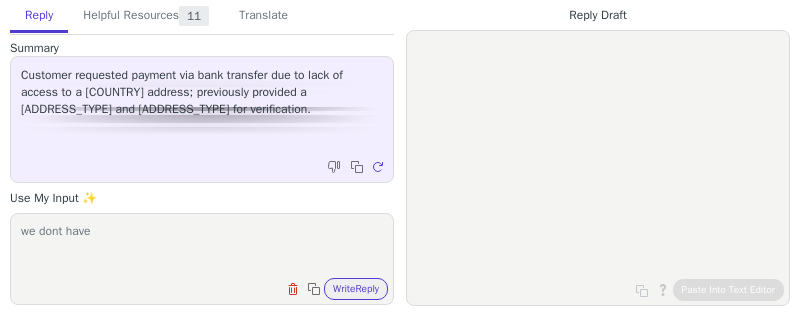 click on "we dont have" at bounding box center (202, 246) 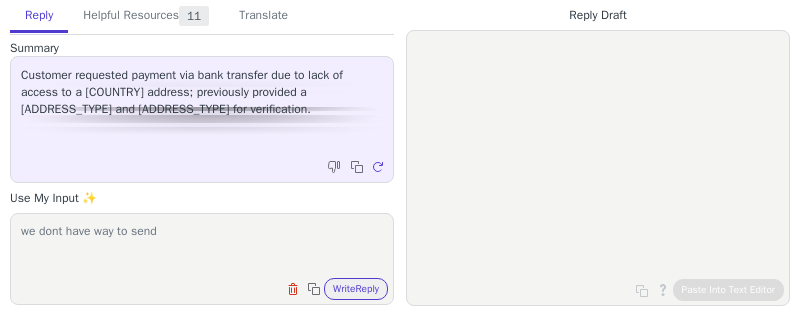paste on "send me the money via bank transfer?" 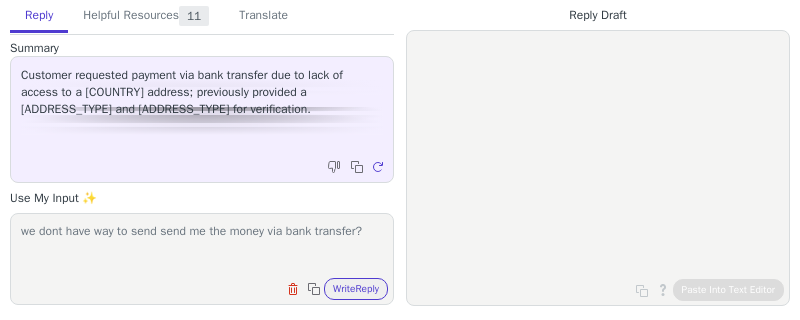 click on "we dont have way to send send me the money via bank transfer?" at bounding box center [202, 246] 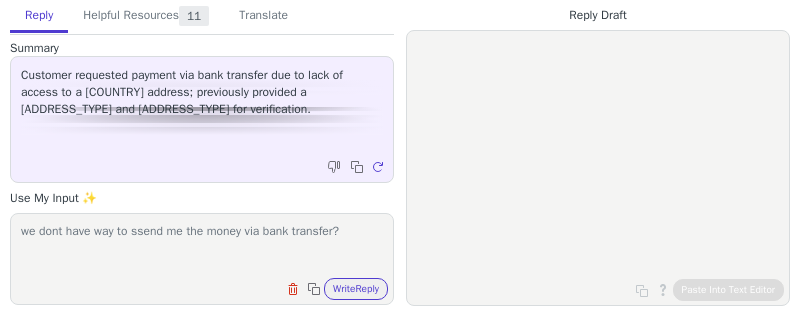 click on "we dont have way to ssend me the money via bank transfer?" at bounding box center [202, 246] 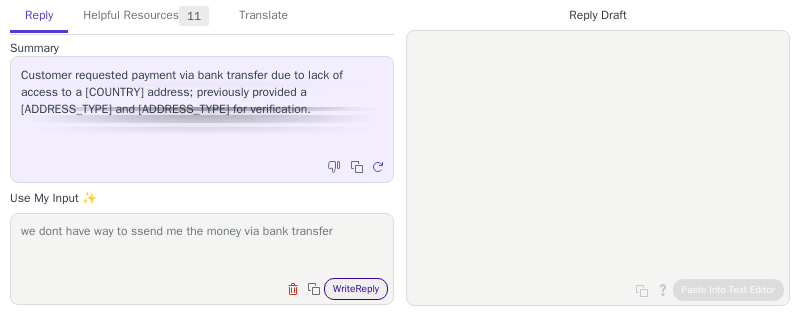 type on "we dont have way to ssend me the money via bank transfer" 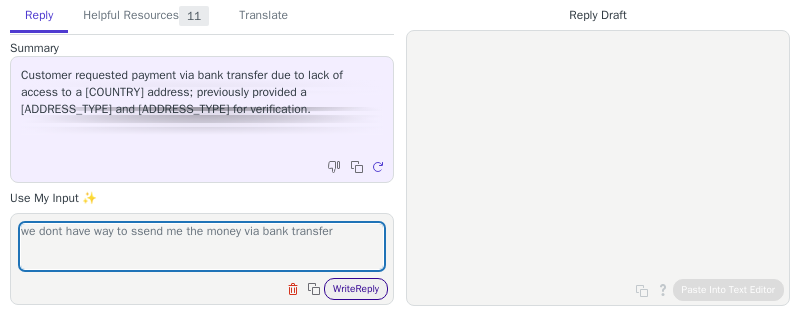 click on "Write  Reply" at bounding box center [356, 289] 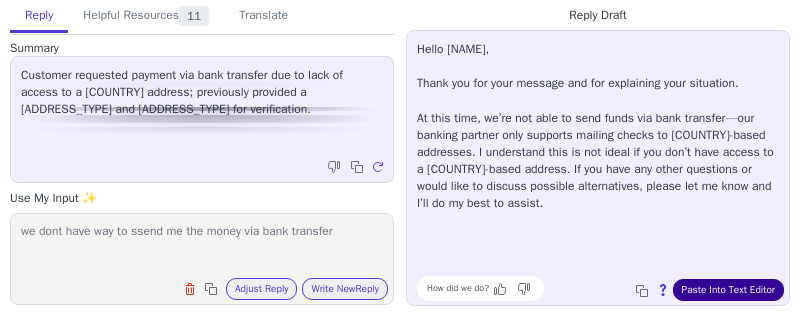 click on "Paste Into Text Editor" at bounding box center [728, 290] 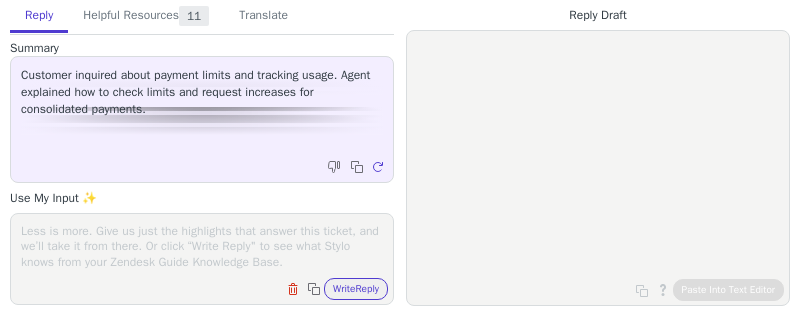 scroll, scrollTop: 0, scrollLeft: 0, axis: both 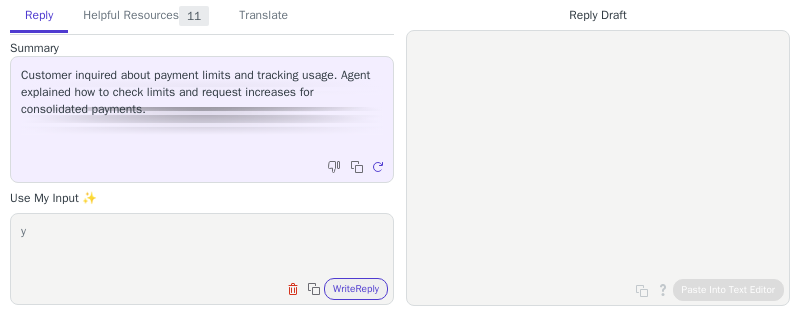 click on "y" at bounding box center [202, 246] 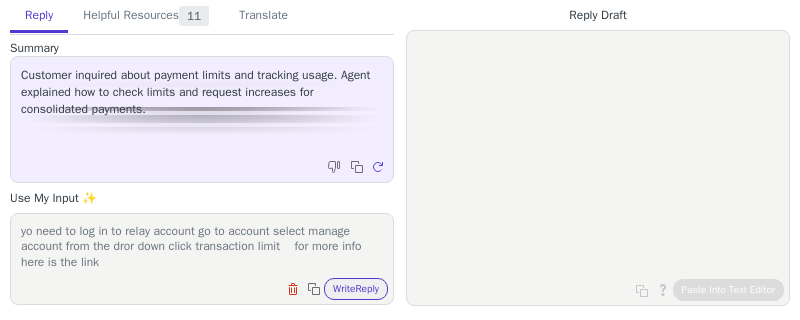 paste on "https://support.relayfi.com/hc/en-us/articles/22699306119444-Viewing-your-account-limits" 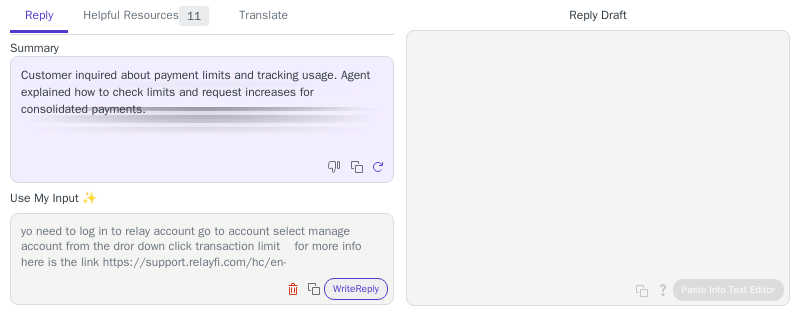 scroll, scrollTop: 15, scrollLeft: 0, axis: vertical 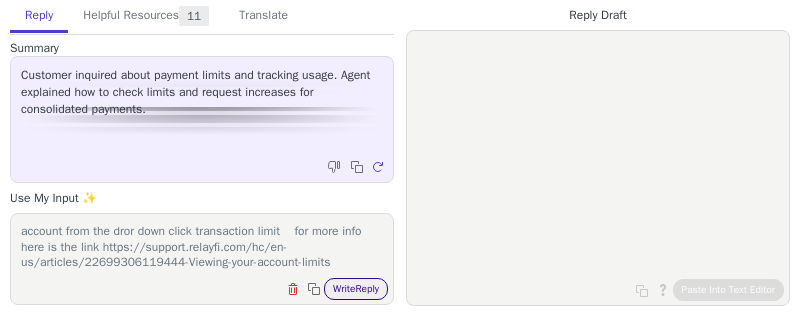 type on "yo need to log in to relay account go to account select manage account from the dror down click transaction limit    for more info here is the link https://support.relayfi.com/hc/en-us/articles/22699306119444-Viewing-your-account-limits" 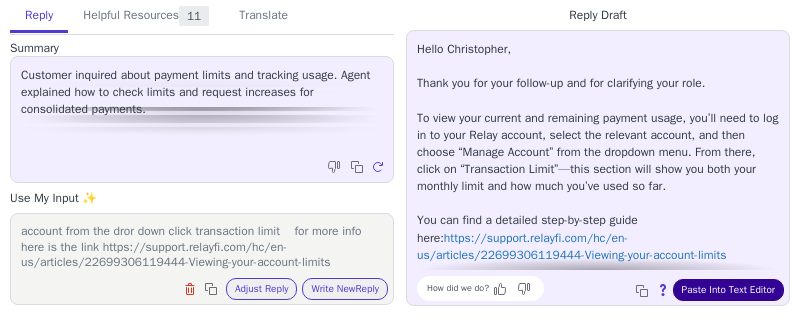click on "Paste Into Text Editor" at bounding box center [728, 290] 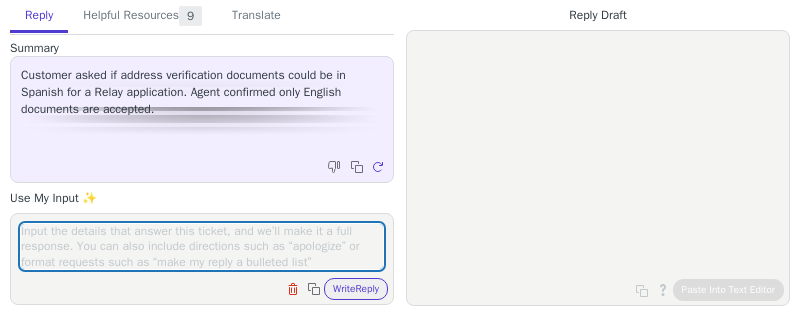 scroll, scrollTop: 0, scrollLeft: 0, axis: both 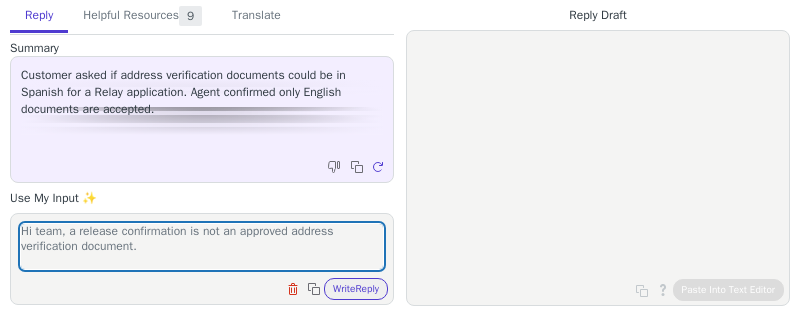 click on "Hi team, a release confirmation is not an approved address verification document.
Please provide one of the following:
* Utility Bill
* Bank Statement
* Lease Agreement
* Pay Stub
* Insurance Bill/Statement" at bounding box center [202, 246] 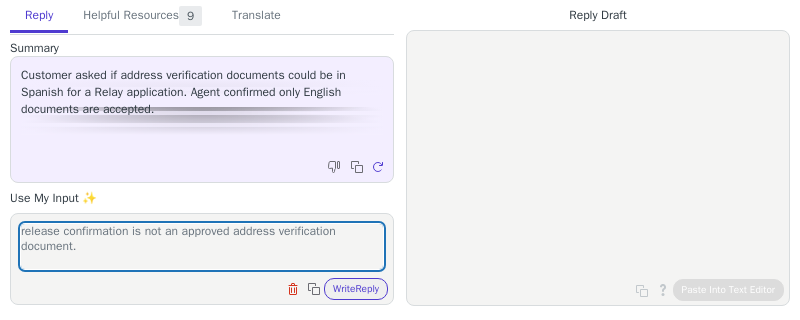 drag, startPoint x: 152, startPoint y: 232, endPoint x: 18, endPoint y: 223, distance: 134.3019 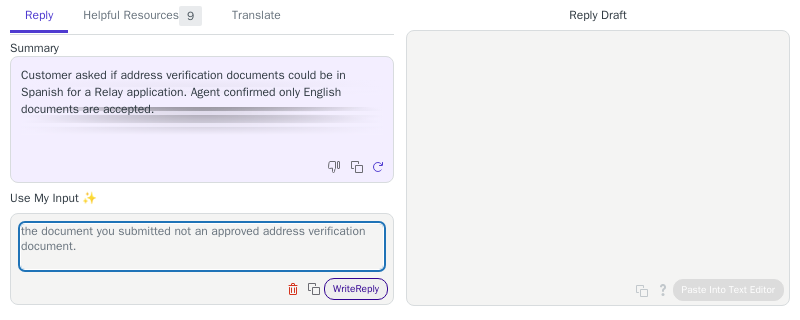 type on "the document you submitted not an approved address verification document.
Please provide one of the following:
* Utility Bill
* Bank Statement
* Lease Agreement
* Pay Stub
* Insurance Bill/Statement" 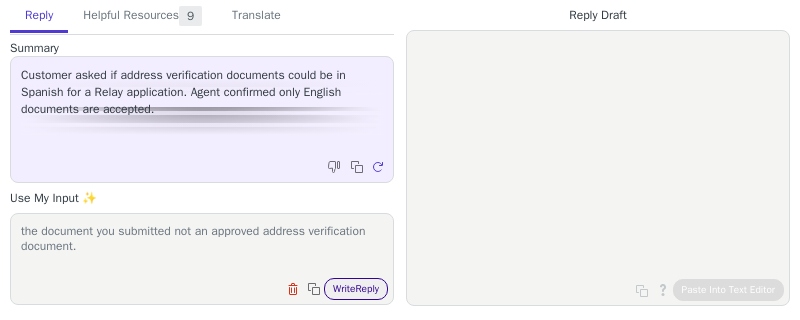 click on "Write  Reply" at bounding box center (356, 289) 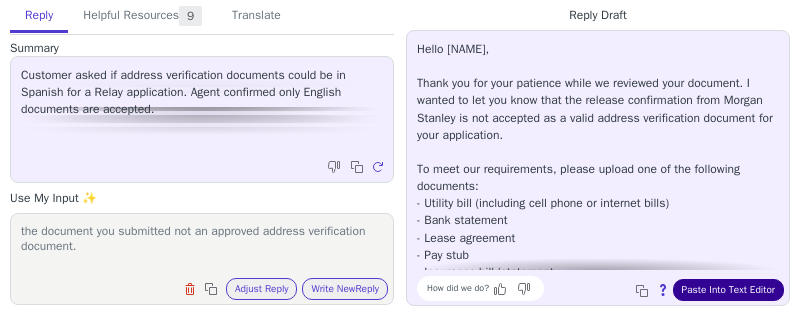 click on "Paste Into Text Editor" at bounding box center (728, 290) 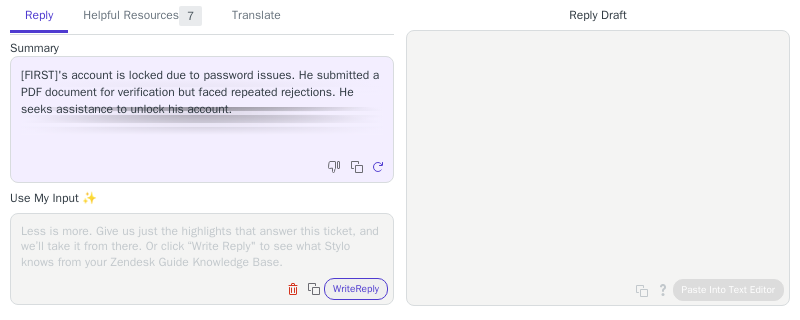 scroll, scrollTop: 0, scrollLeft: 0, axis: both 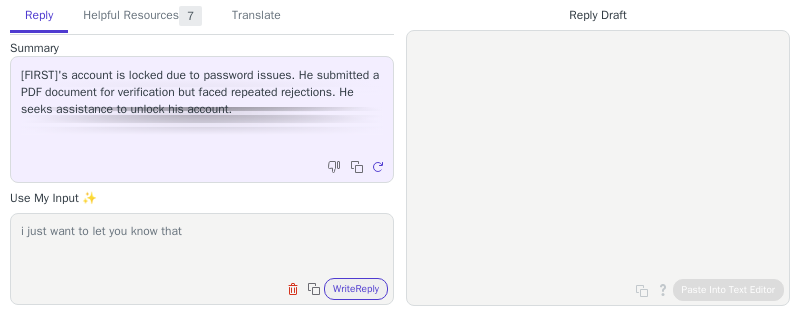 paste on "I've updated the address on this application." 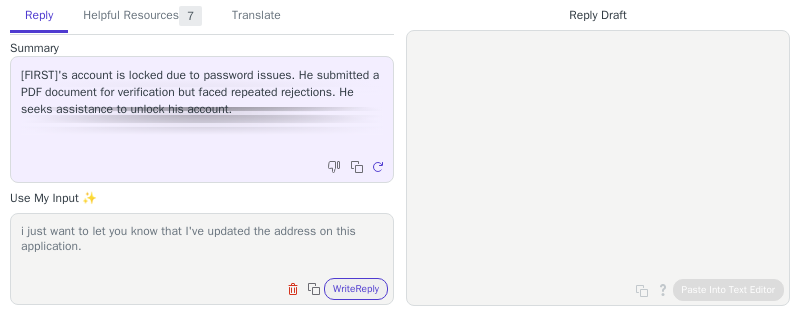 click on "i just want to let you know that I've updated the address on this application." at bounding box center [202, 246] 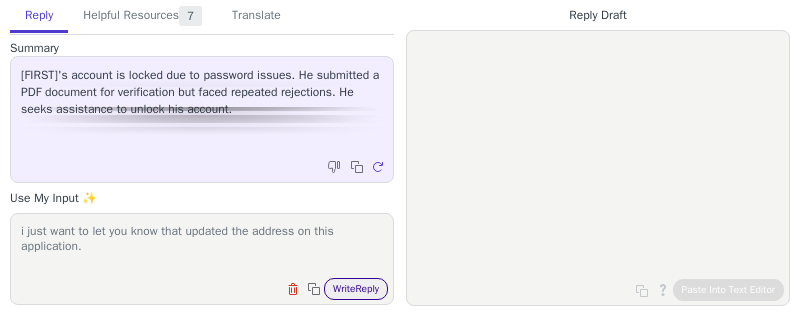 type on "i just want to let you know that updated the address on this application." 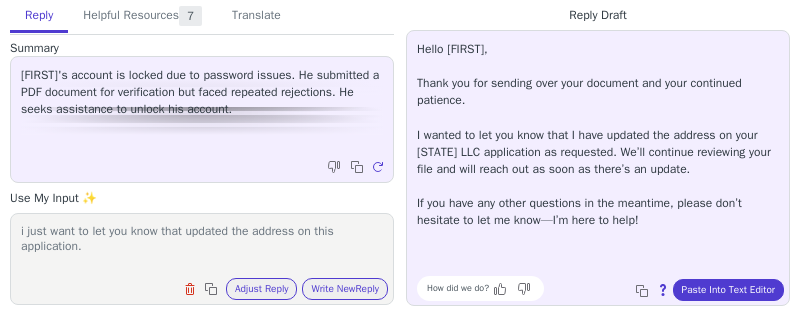 click on "Hello [FIRST], Thank you for sending over your document and your continued patience. I wanted to let you know that I have updated the address on your [STATE] LLC application as requested. We’ll continue reviewing your file and will reach out as soon as there’s an update. If you have any other questions in the meantime, please don’t hesitate to let me know—I’m here to help! How did we do? Copy to clipboard About this reply Paste Into Text Editor" at bounding box center [598, 168] 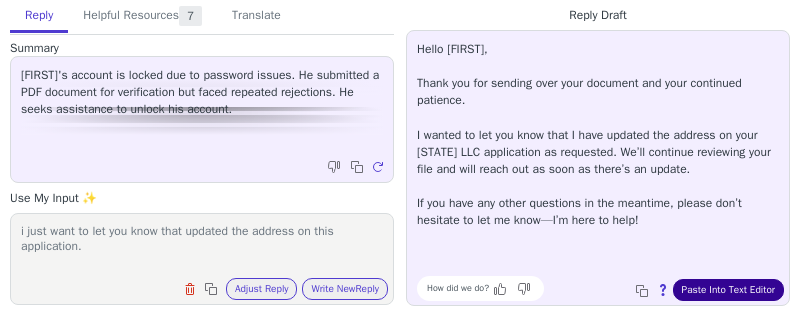 click on "Paste Into Text Editor" at bounding box center (728, 290) 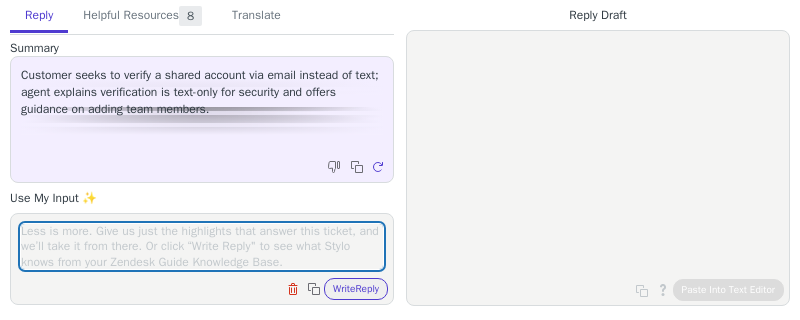 scroll, scrollTop: 0, scrollLeft: 0, axis: both 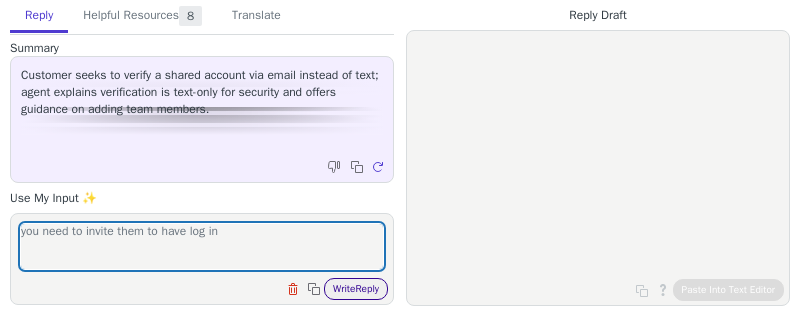 type on "you need to invite them to have log in" 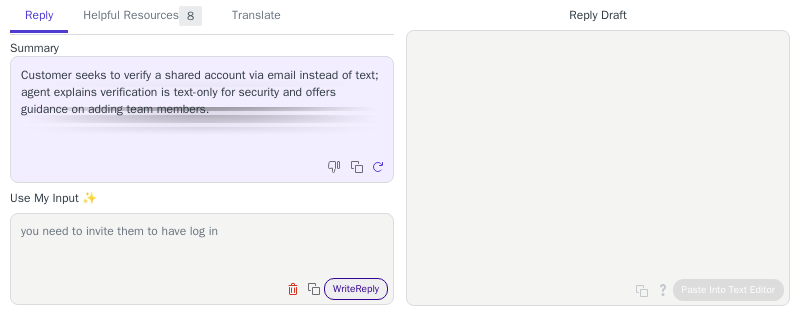 click on "Write  Reply" at bounding box center [356, 289] 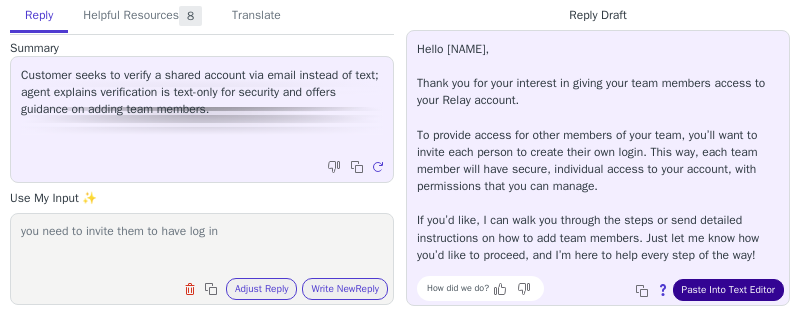 click on "Paste Into Text Editor" at bounding box center (728, 290) 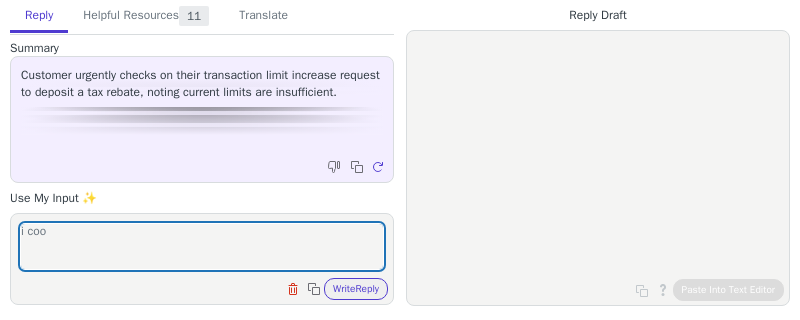 scroll, scrollTop: 0, scrollLeft: 0, axis: both 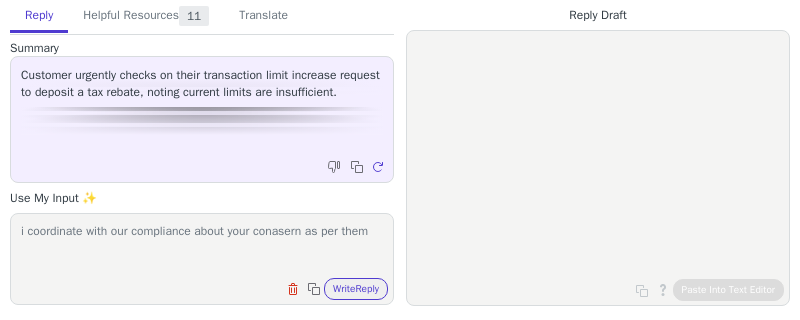 click on "Clear field Copy to clipboard Write  Reply" at bounding box center (212, 287) 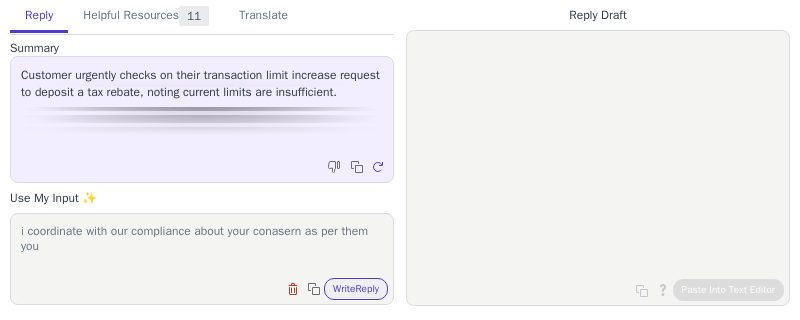 paste on "will hear back from us today" 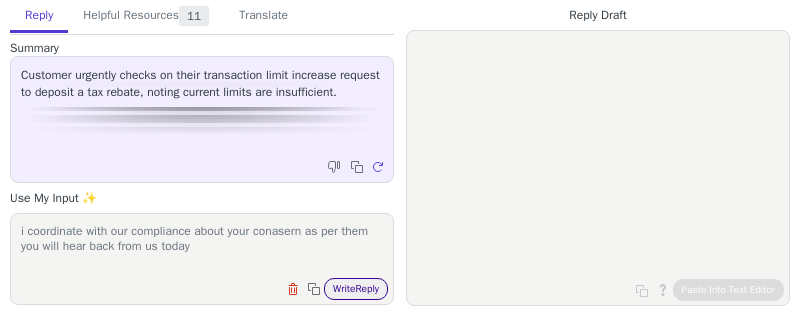 type on "i coordinate with our compliance about your conasern as per them you will hear back from us today" 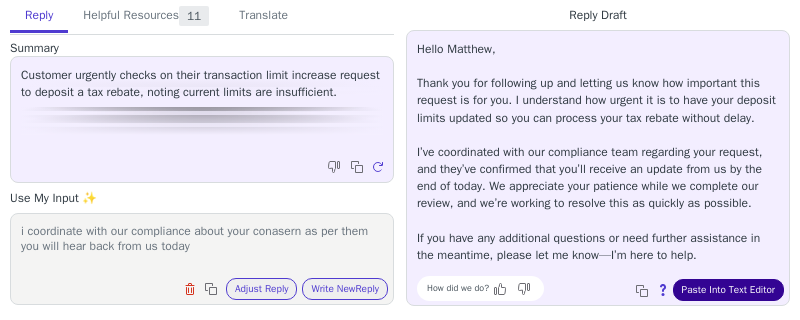 click on "Paste Into Text Editor" at bounding box center (728, 290) 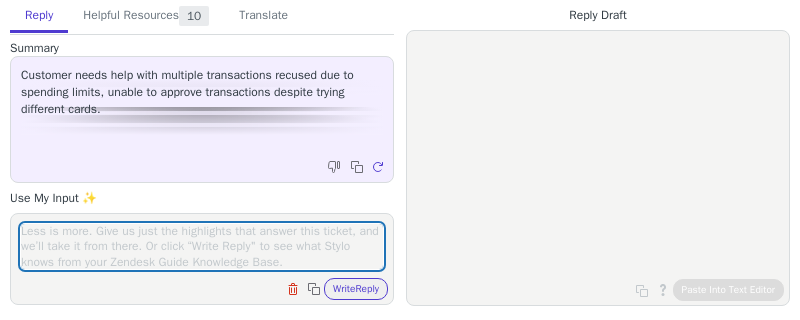 scroll, scrollTop: 0, scrollLeft: 0, axis: both 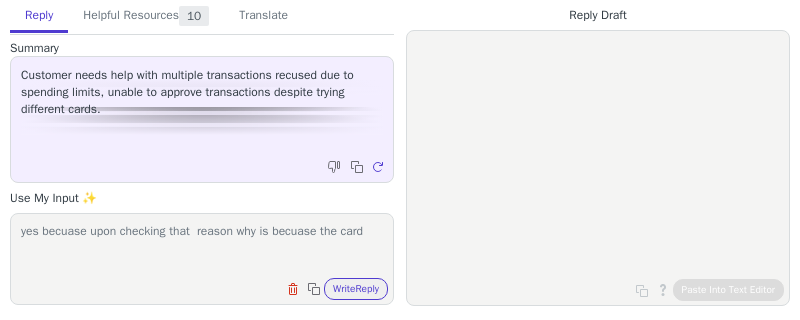 click on "yes becuase upon checking that  reason why is becuase the card" at bounding box center (202, 246) 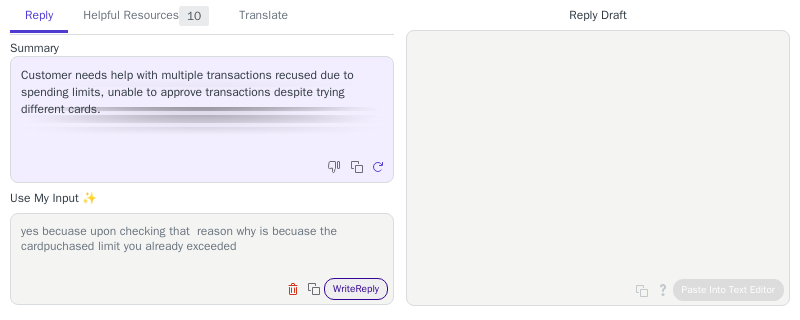 type on "yes becuase upon checking that  reason why is becuase the cardpuchased limit you already exceeded" 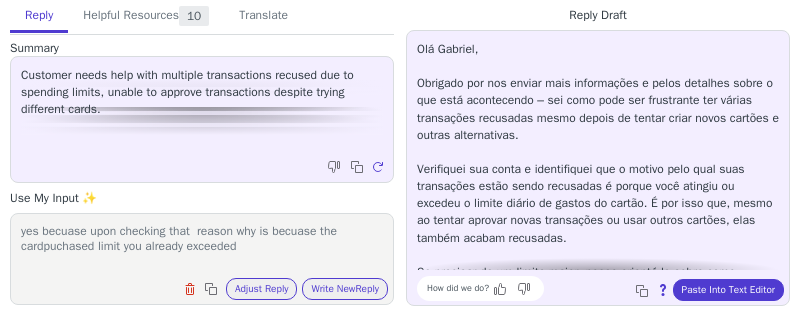click on "Olá Gabriel, Obrigado por nos enviar mais informações e pelos detalhes sobre o que está acontecendo – sei como pode ser frustrante ter várias transações recusadas mesmo depois de tentar criar novos cartões e outras alternativas. Verifiquei sua conta e identifiquei que o motivo pelo qual suas transações estão sendo recusadas é porque você atingiu ou excedeu o limite diário de gastos do cartão. É por isso que, mesmo ao tentar aprovar novas transações ou usar outros cartões, elas também acabam recusadas. Se precisar de um limite maior, posso orientá-lo sobre como solicitar um ajuste ou trazer outras soluções para facilitar suas operações. Por favor, me informe se deseja seguir com essa solicitação ou se tiver mais alguma dúvida—estou aqui para ajudar!" at bounding box center (598, 186) 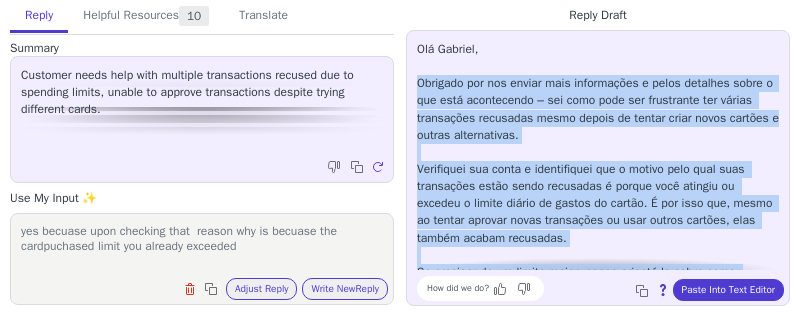 scroll, scrollTop: 80, scrollLeft: 0, axis: vertical 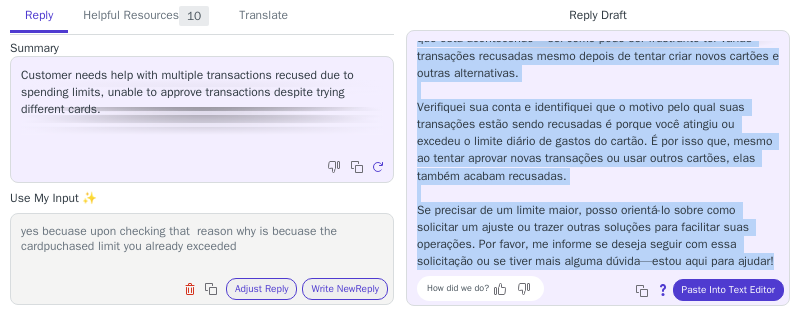 copy on "Obrigado por nos enviar mais informações e pelos detalhes sobre o que está acontecendo – sei como pode ser frustrante ter várias transações recusadas mesmo depois de tentar criar novos cartões e outras alternativas. Verifiquei sua conta e identifiquei que o motivo pelo qual suas transações estão sendo recusadas é porque você atingiu ou excedeu o limite diário de gastos do cartão. É por isso que, mesmo ao tentar aprovar novas transações ou usar outros cartões, elas também acabam recusadas. Se precisar de um limite maior, posso orientá-lo sobre como solicitar um ajuste ou trazer outras soluções para facilitar suas operações. Por favor, me informe se deseja seguir com essa solicitação ou se tiver mais alguma dúvida—estou aqui para ajudar!" 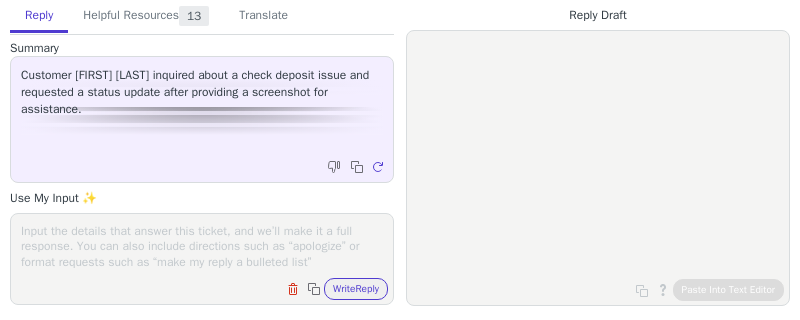 scroll, scrollTop: 0, scrollLeft: 0, axis: both 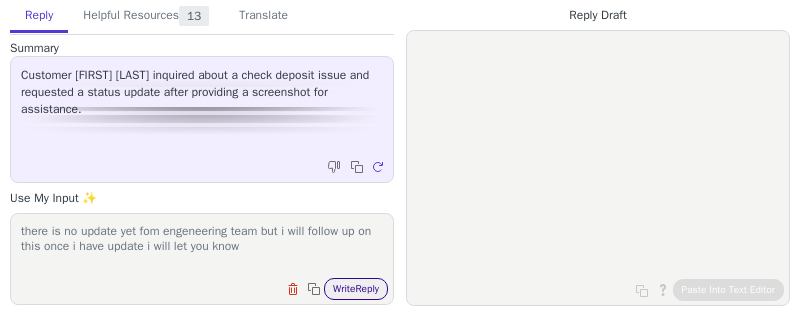 type on "there is no update yet fom engeneering team but i will follow up on this once i have update i will let you know" 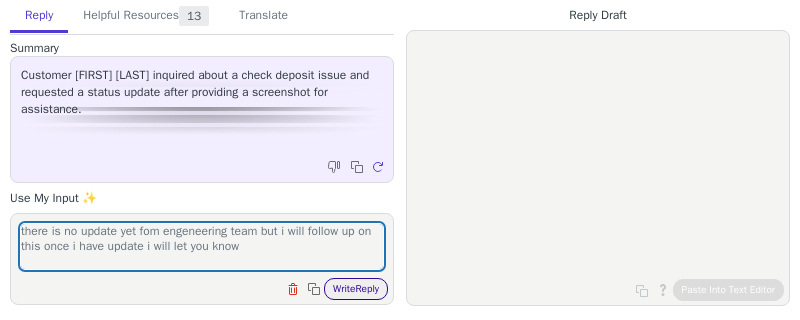 click on "Write  Reply" at bounding box center [356, 289] 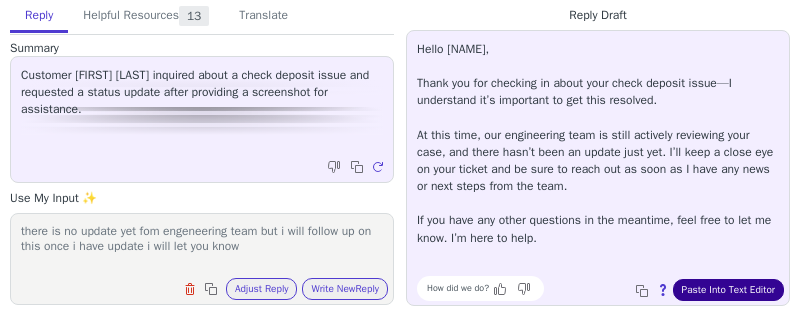 click on "Paste Into Text Editor" at bounding box center [728, 290] 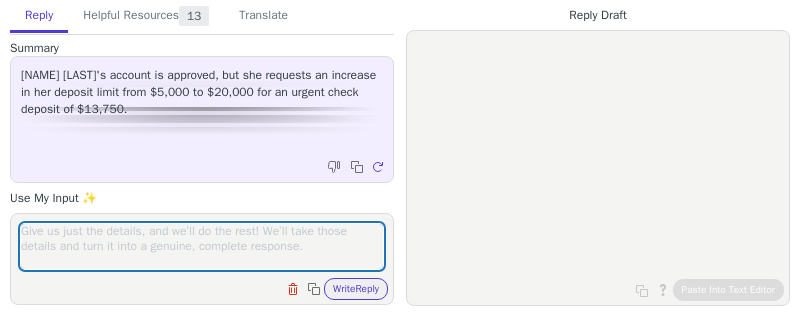 scroll, scrollTop: 0, scrollLeft: 0, axis: both 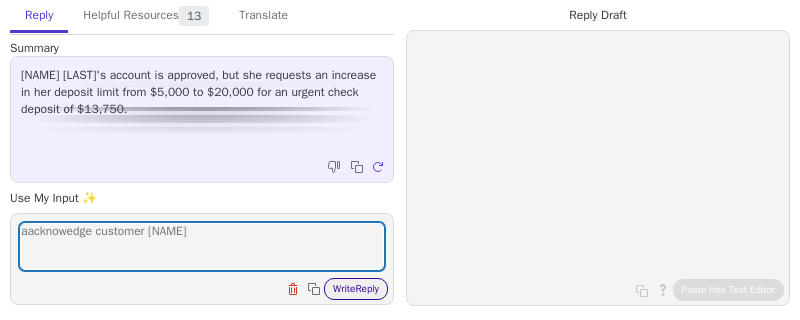 type on "aacknowedge customer [NAME]" 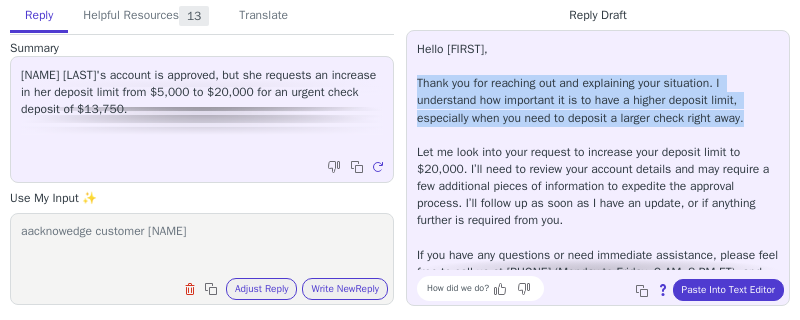 copy on "Thank you for reaching out and explaining your situation. I understand how important it is to have a higher deposit limit, especially when you need to deposit a larger check right away." 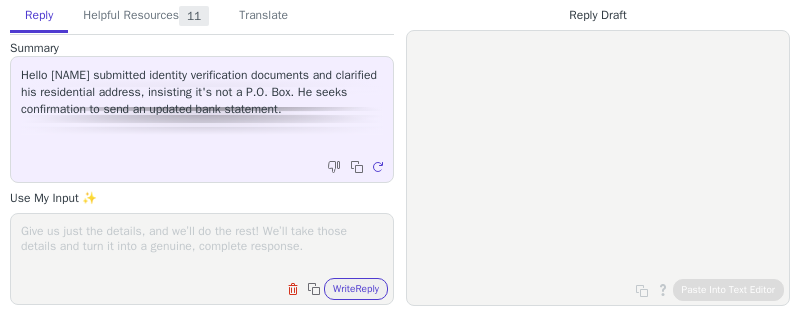 scroll, scrollTop: 0, scrollLeft: 0, axis: both 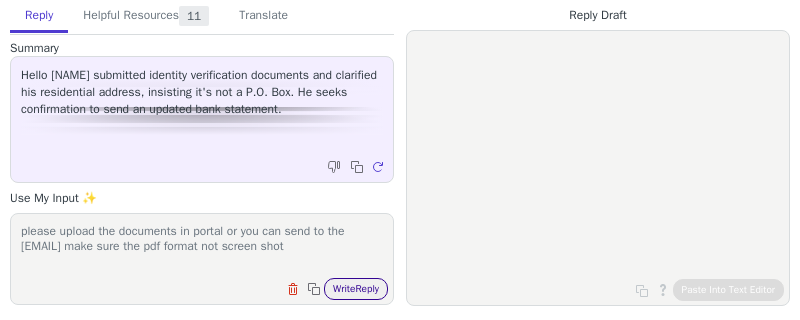 type on "please upload the documents in portal or you can send to the [EMAIL] make sure the pdf format not screen shot" 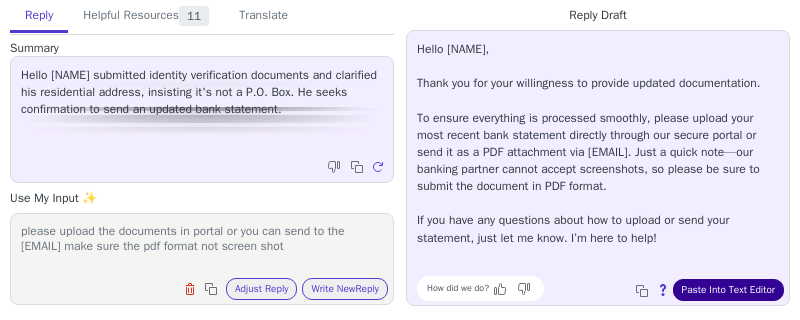 click on "Paste Into Text Editor" at bounding box center [728, 290] 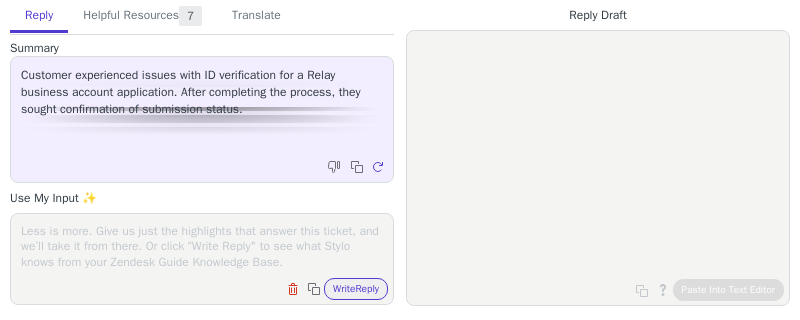 scroll, scrollTop: 0, scrollLeft: 0, axis: both 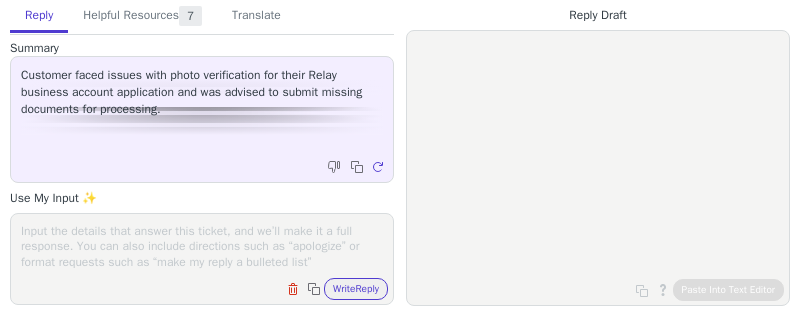 click on "Clear field Copy to clipboard Write  Reply" at bounding box center [202, 259] 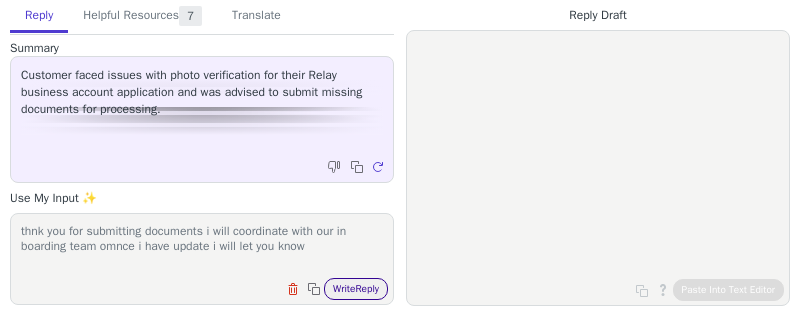 type on "thnk you for submitting documents i will coordinate with our in boarding team omnce i have update i will let you know" 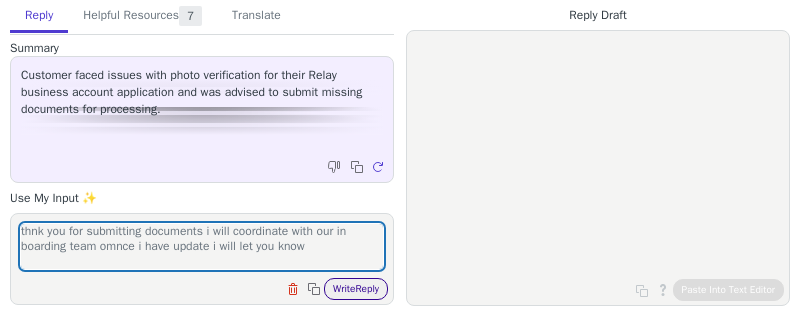 click on "Write  Reply" at bounding box center (356, 289) 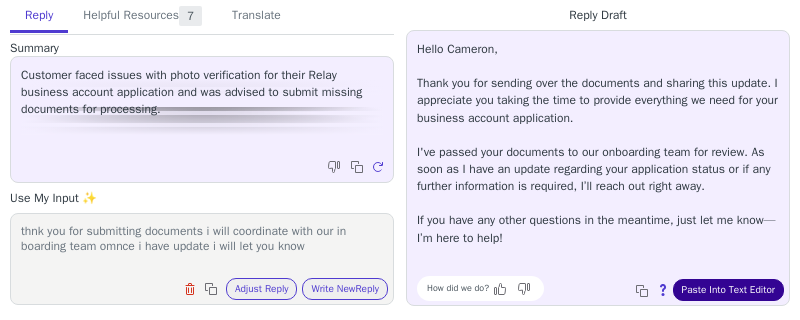 click on "Paste Into Text Editor" at bounding box center [728, 290] 